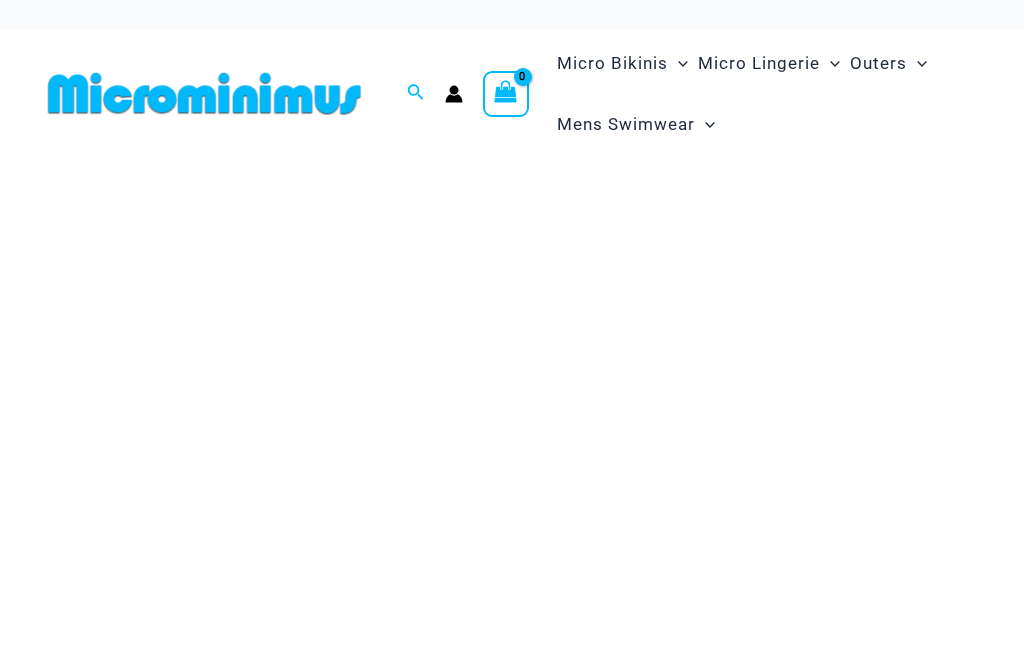 scroll, scrollTop: 0, scrollLeft: 0, axis: both 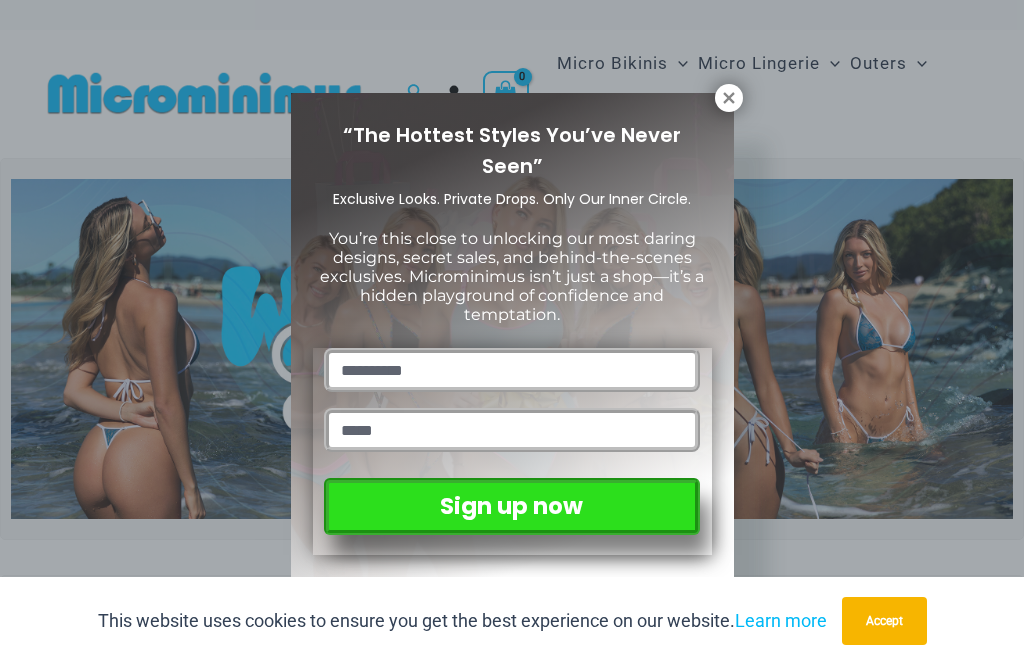 click 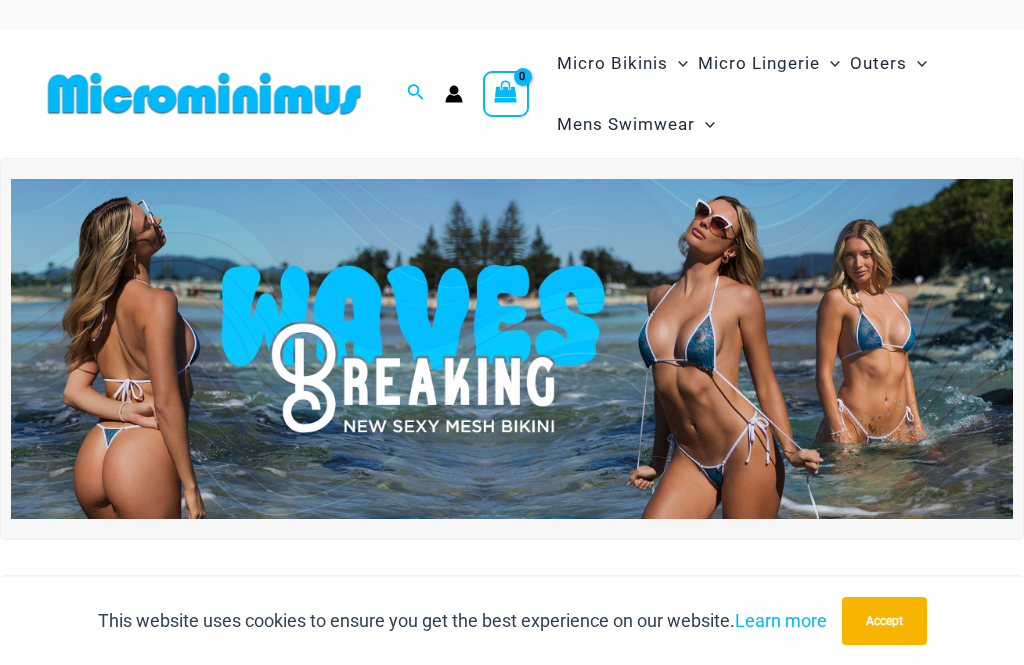 click on "Bikini Tops" at bounding box center (-17362, 201) 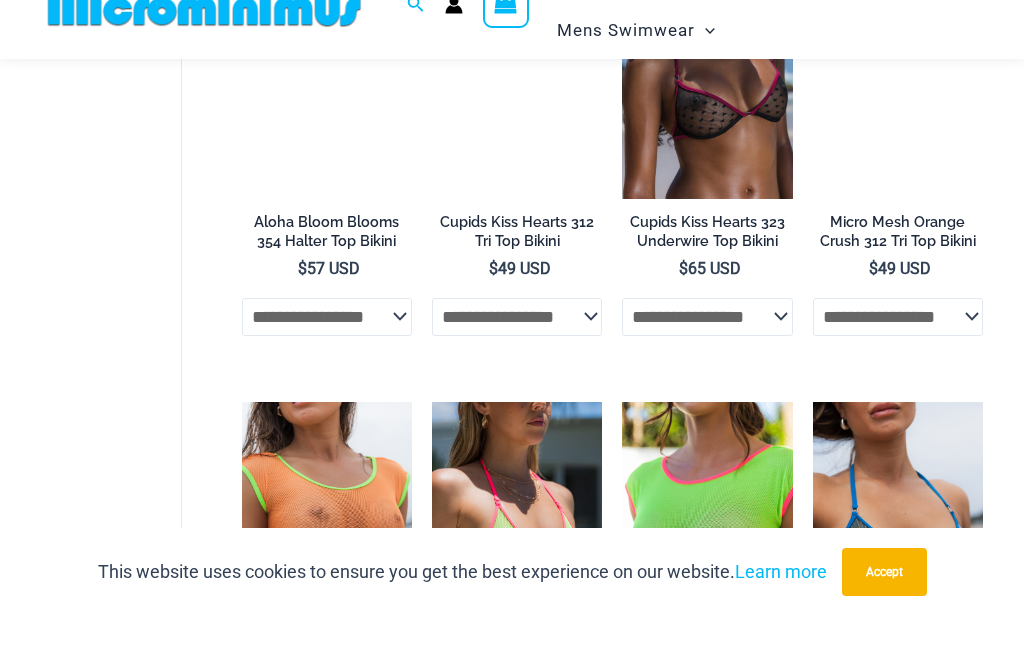 scroll, scrollTop: 4048, scrollLeft: 0, axis: vertical 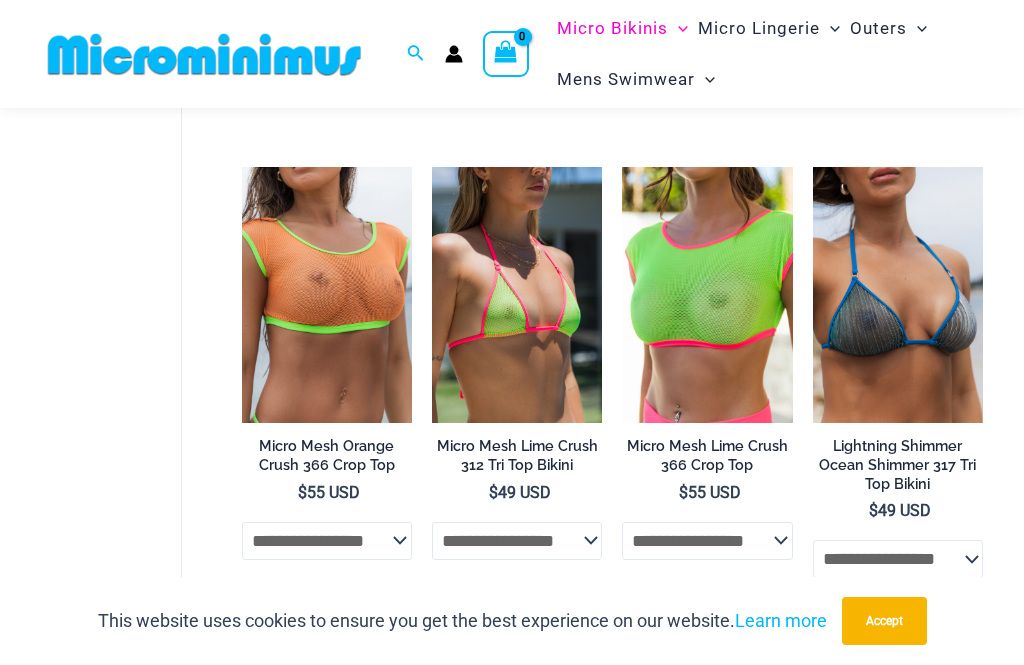 click on "Lightning Shimmer Ocean Shimmer 317 Tri Top Bikini" at bounding box center (898, 465) 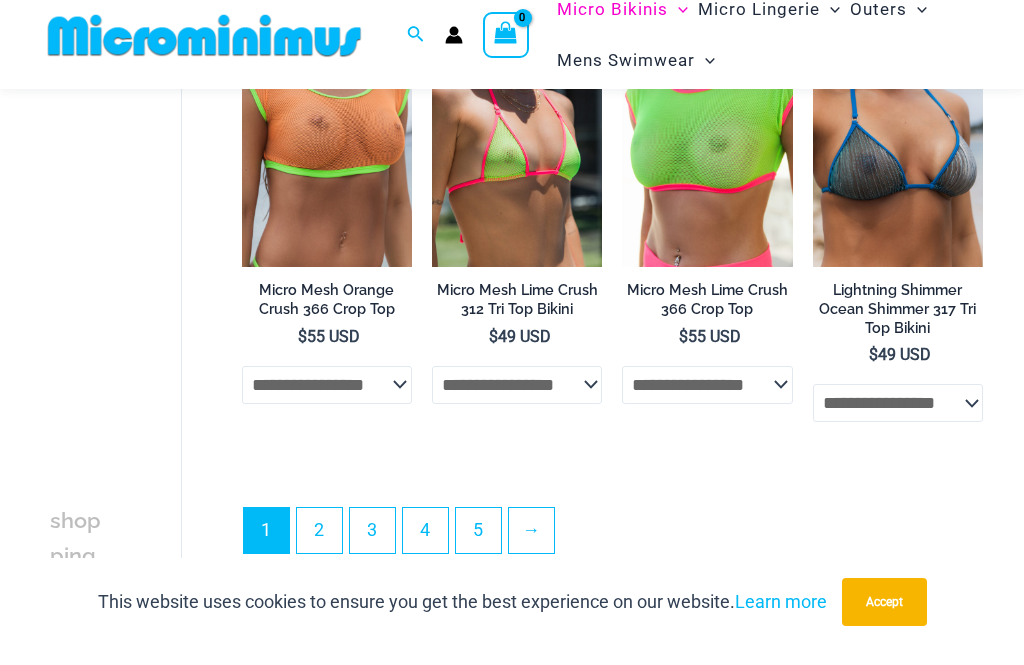 scroll, scrollTop: 4278, scrollLeft: 0, axis: vertical 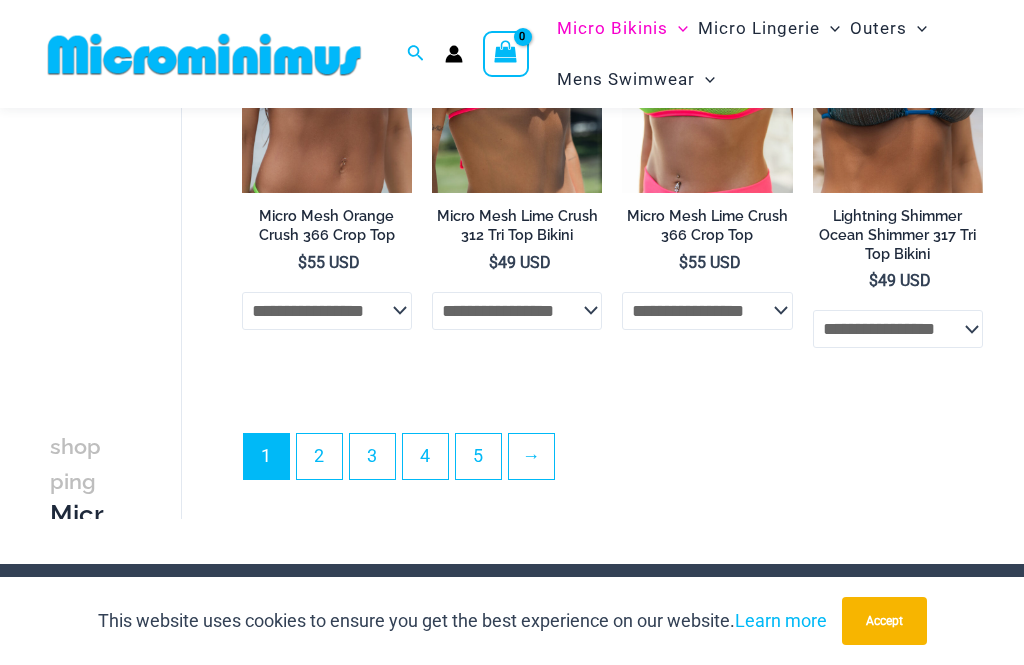 click on "2" at bounding box center (319, 456) 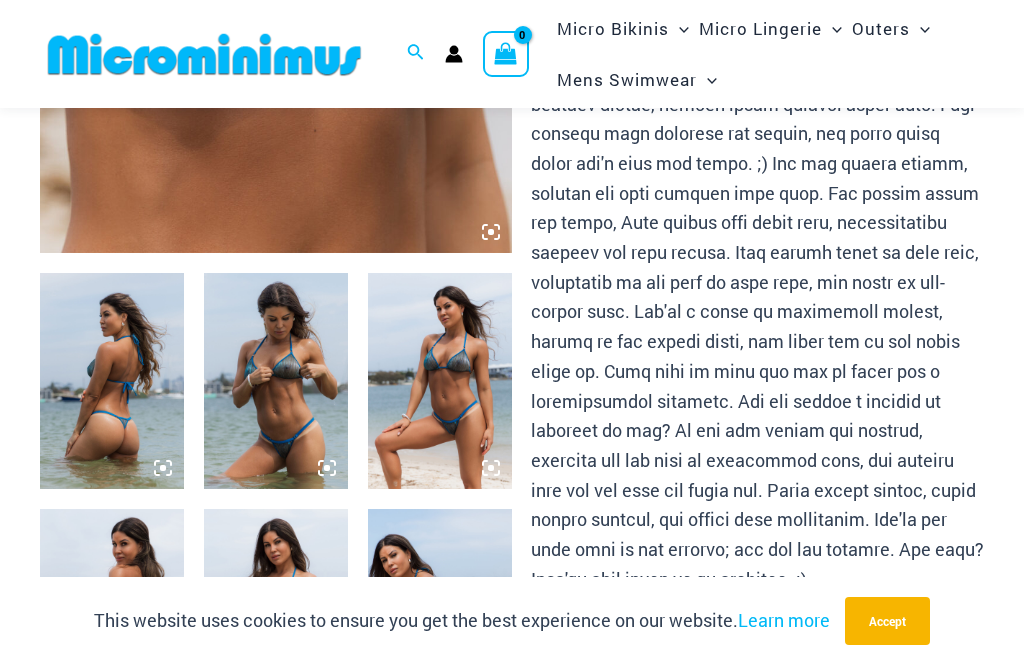 scroll, scrollTop: 686, scrollLeft: 0, axis: vertical 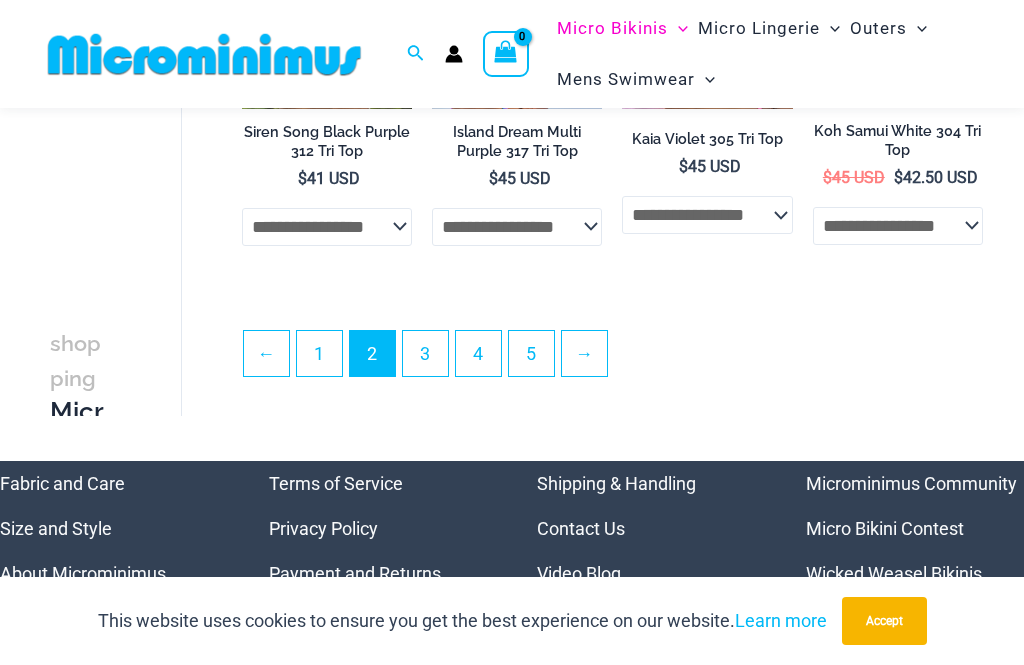 click on "3" at bounding box center [425, 353] 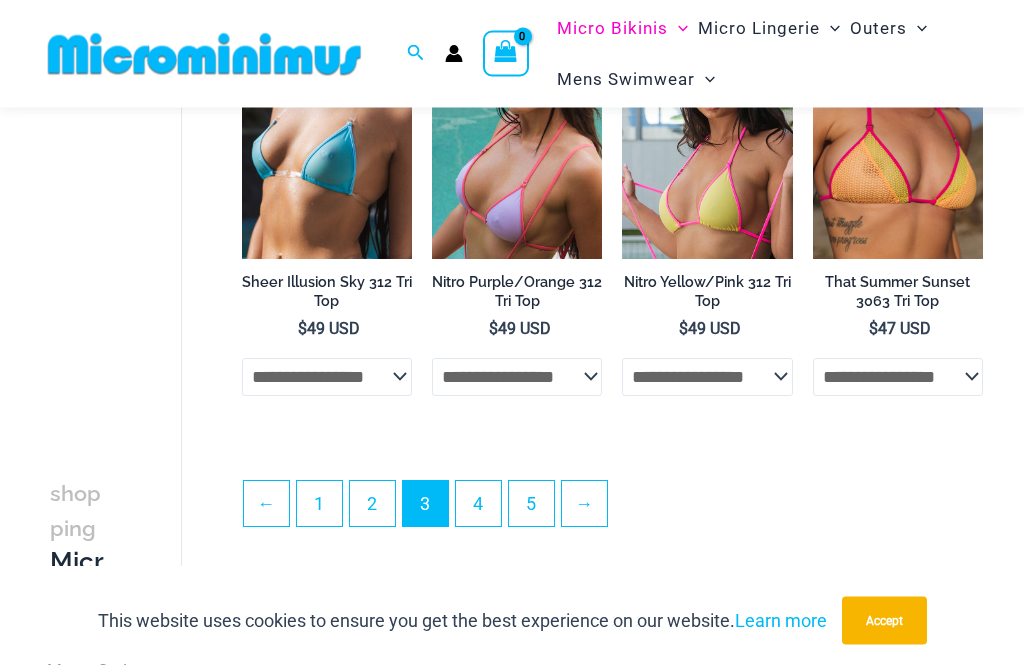 scroll, scrollTop: 3496, scrollLeft: 0, axis: vertical 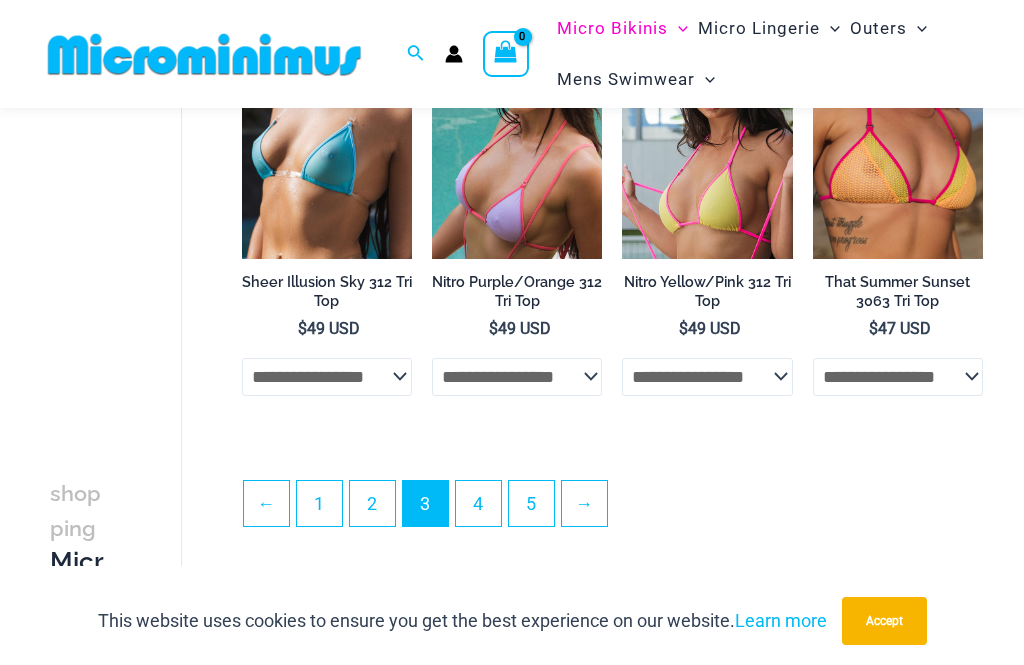 click on "4" at bounding box center [478, 503] 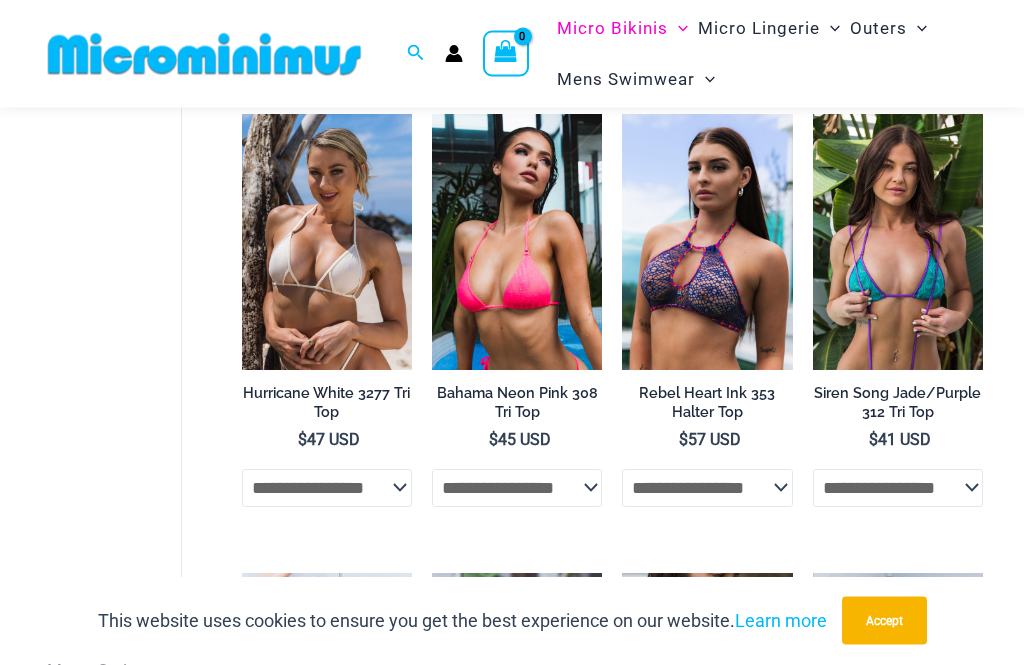 scroll, scrollTop: 1990, scrollLeft: 0, axis: vertical 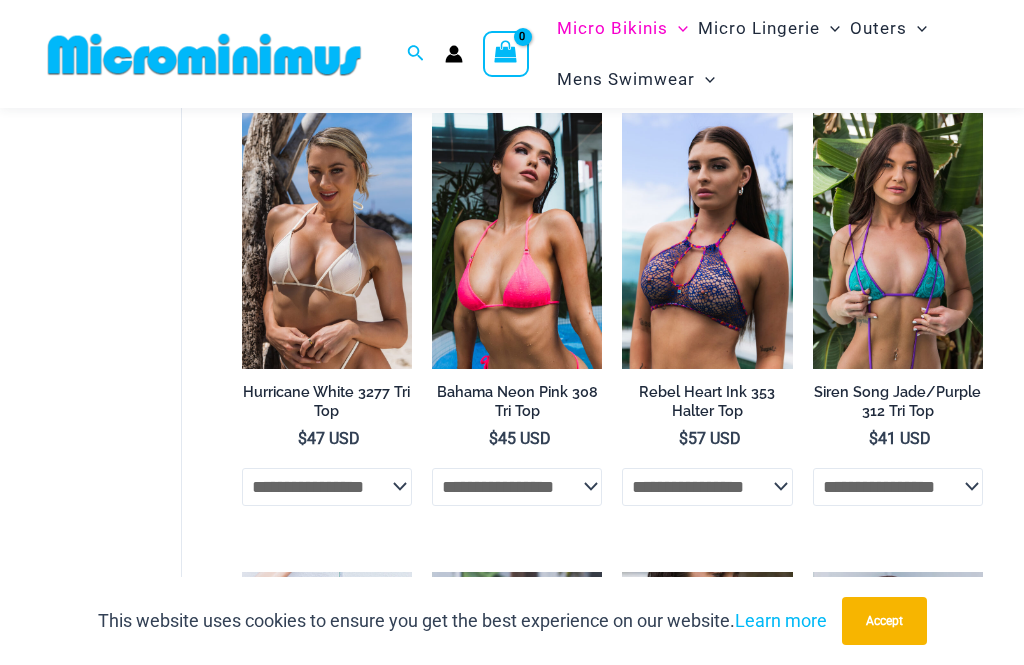 click at bounding box center [432, 113] 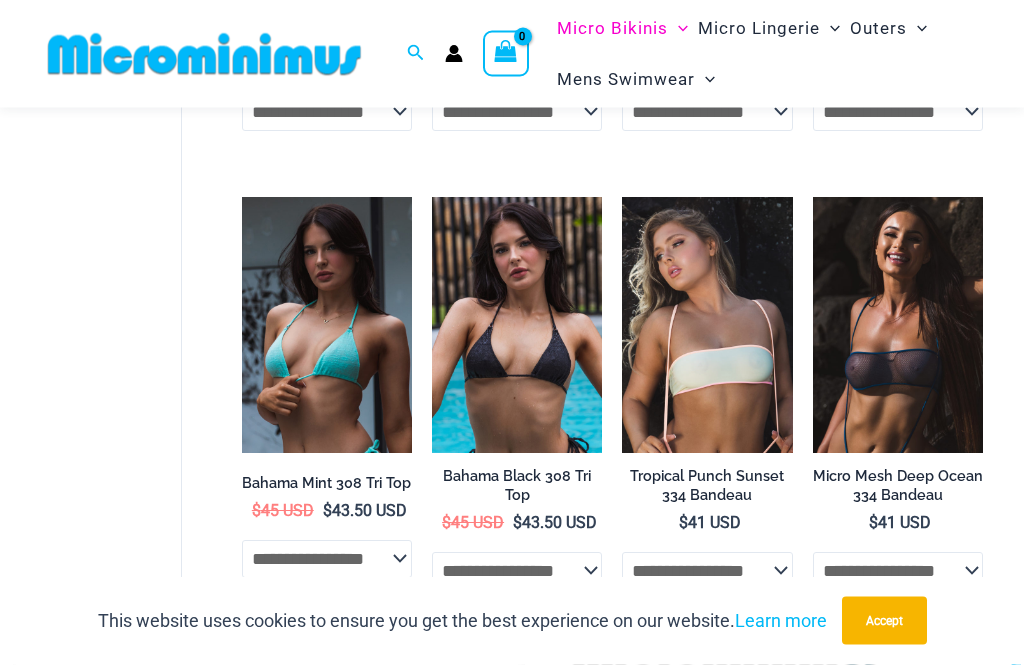 scroll, scrollTop: 3284, scrollLeft: 0, axis: vertical 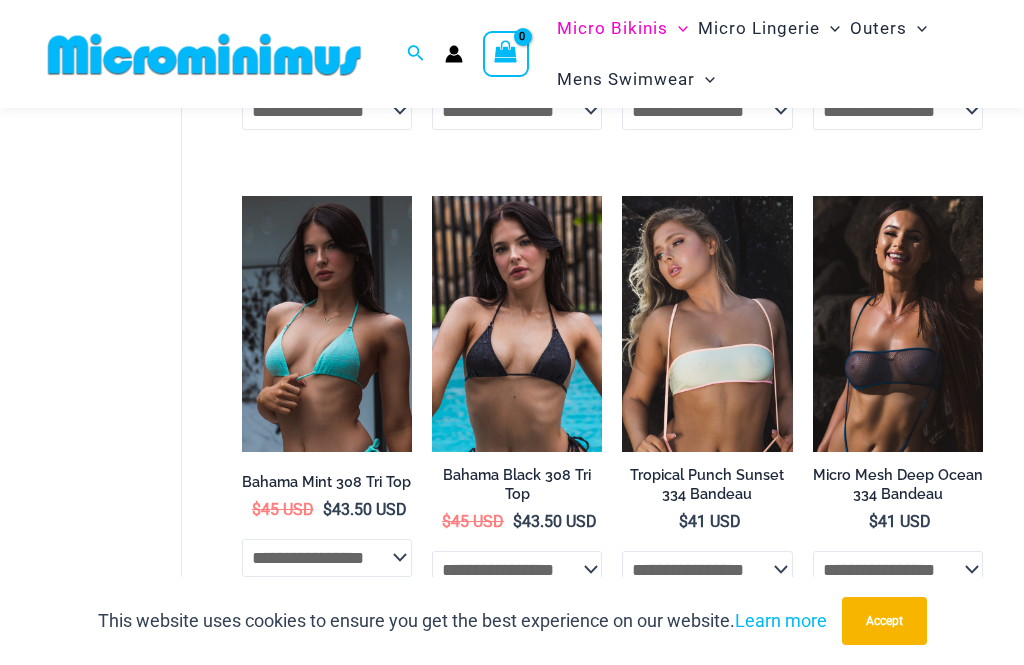click at bounding box center [327, 324] 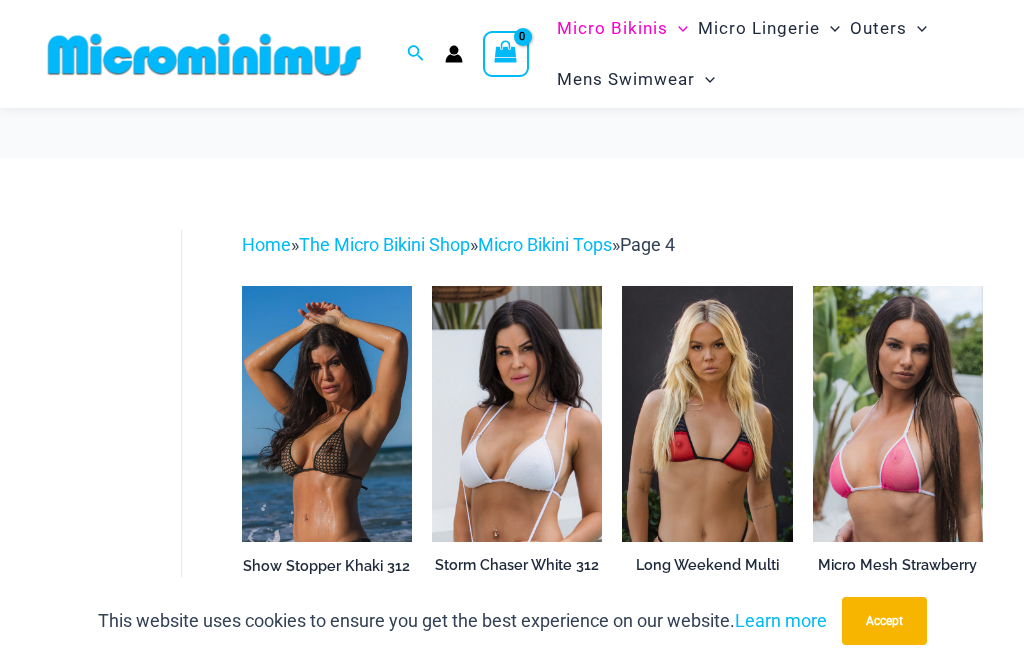 scroll, scrollTop: 3348, scrollLeft: 0, axis: vertical 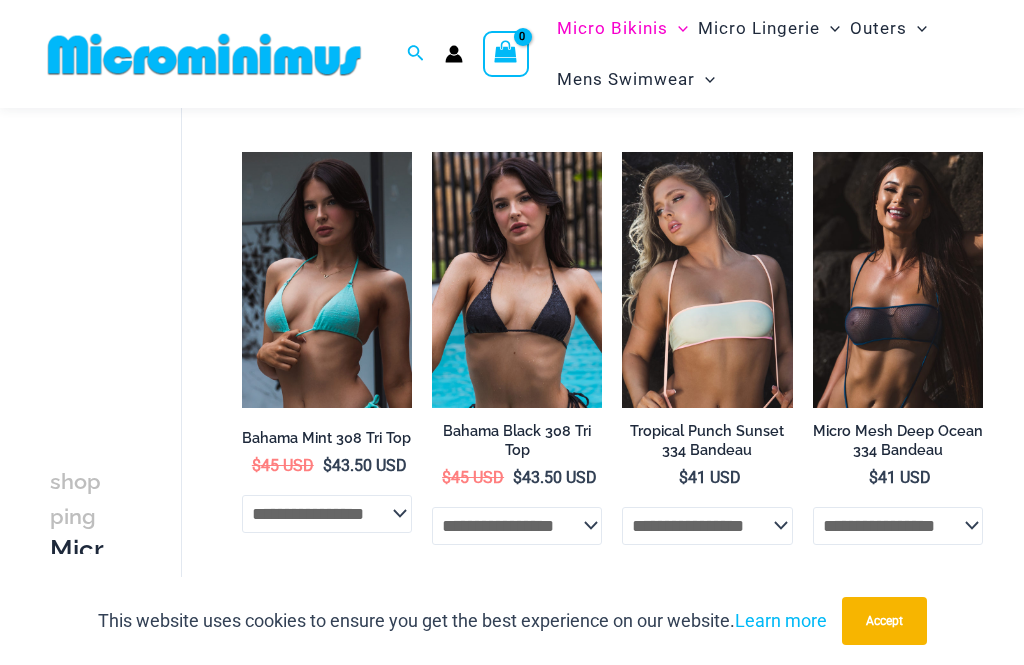 click at bounding box center (432, 152) 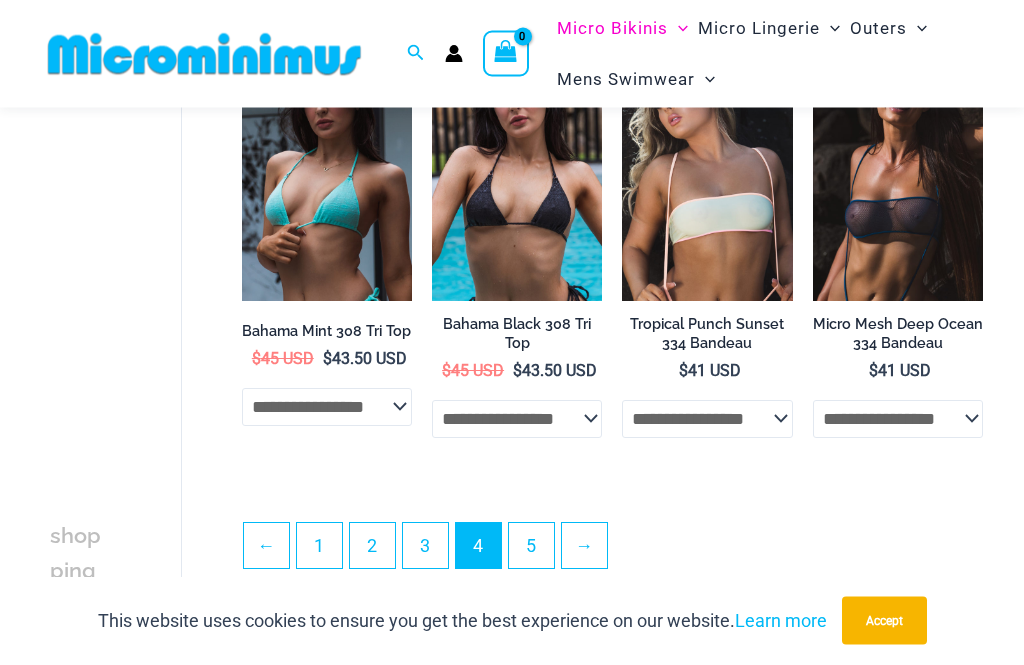 scroll, scrollTop: 3438, scrollLeft: 0, axis: vertical 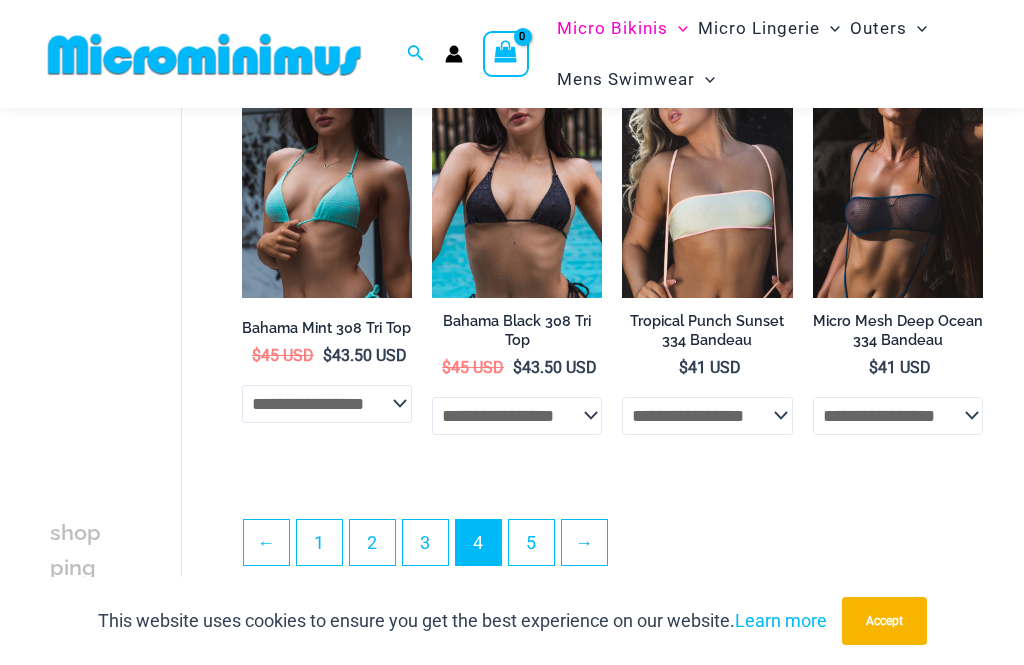 click on "5" at bounding box center [531, 542] 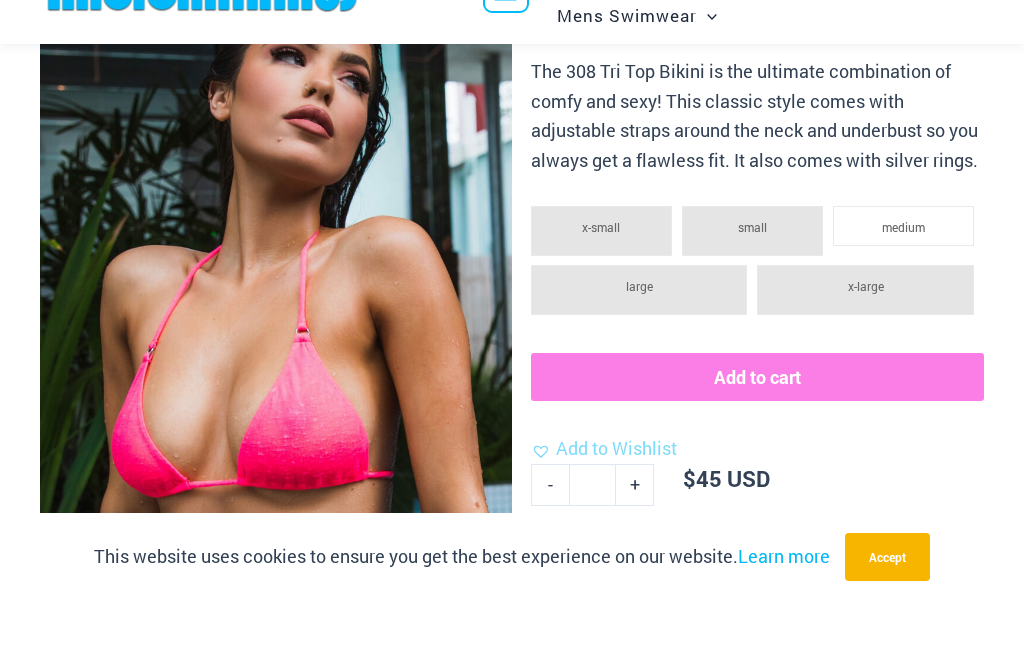 scroll, scrollTop: 216, scrollLeft: 0, axis: vertical 